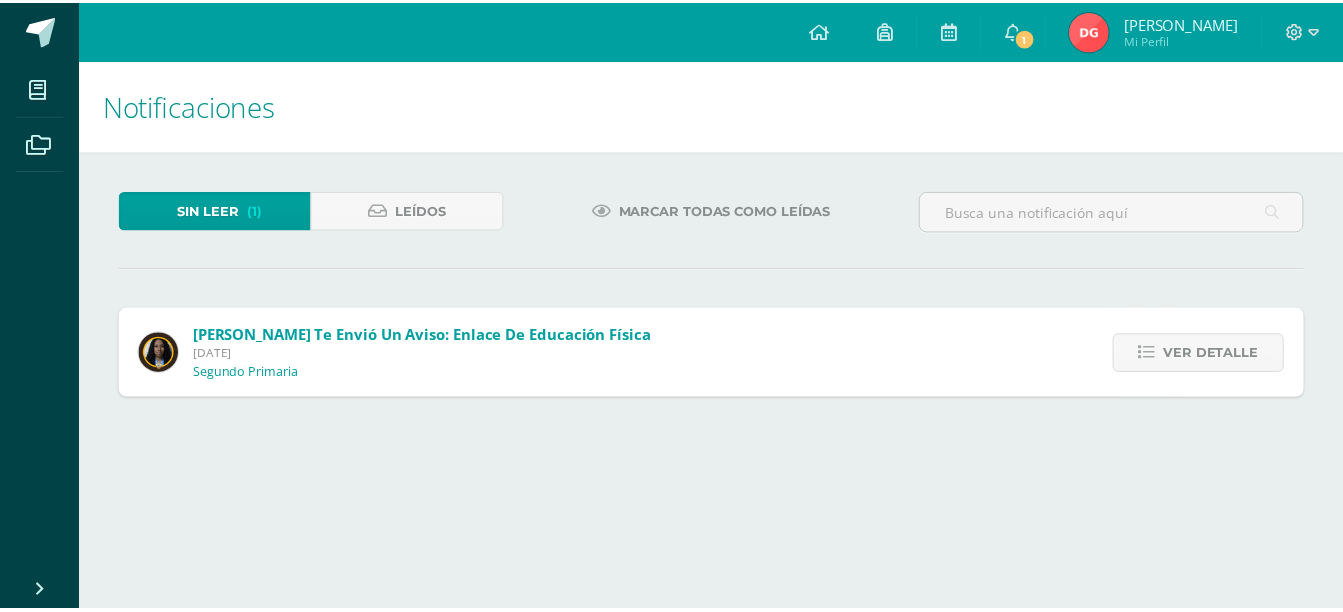 scroll, scrollTop: 0, scrollLeft: 0, axis: both 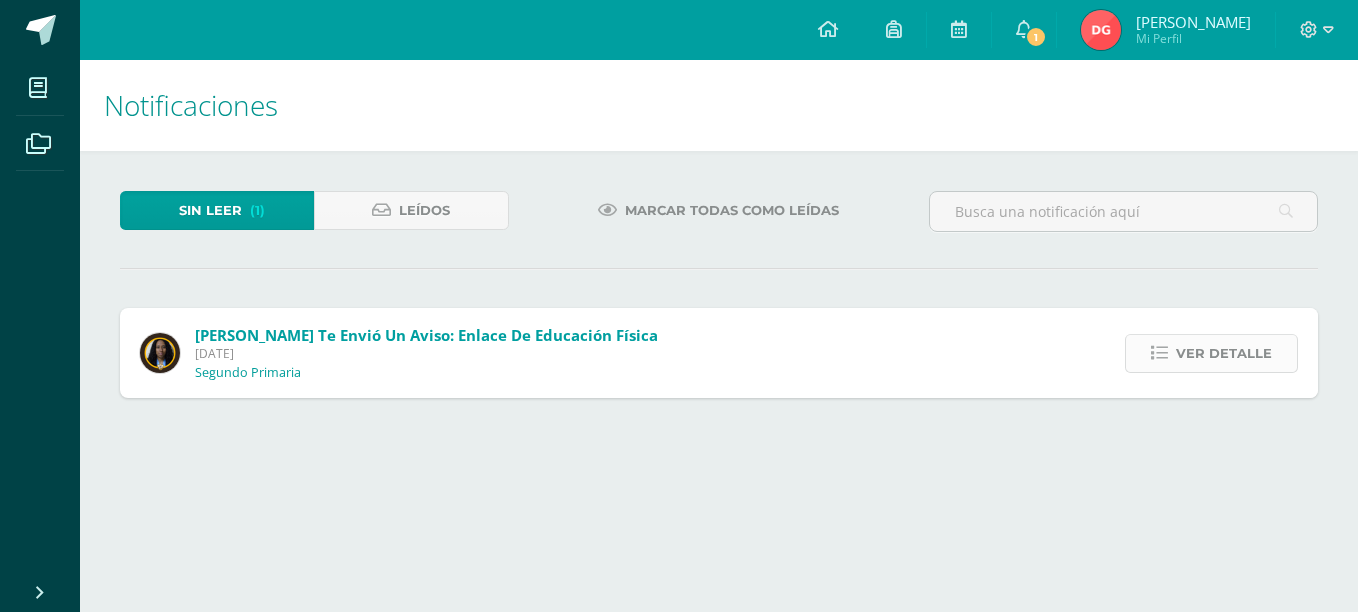 click on "Ver detalle" at bounding box center (1211, 353) 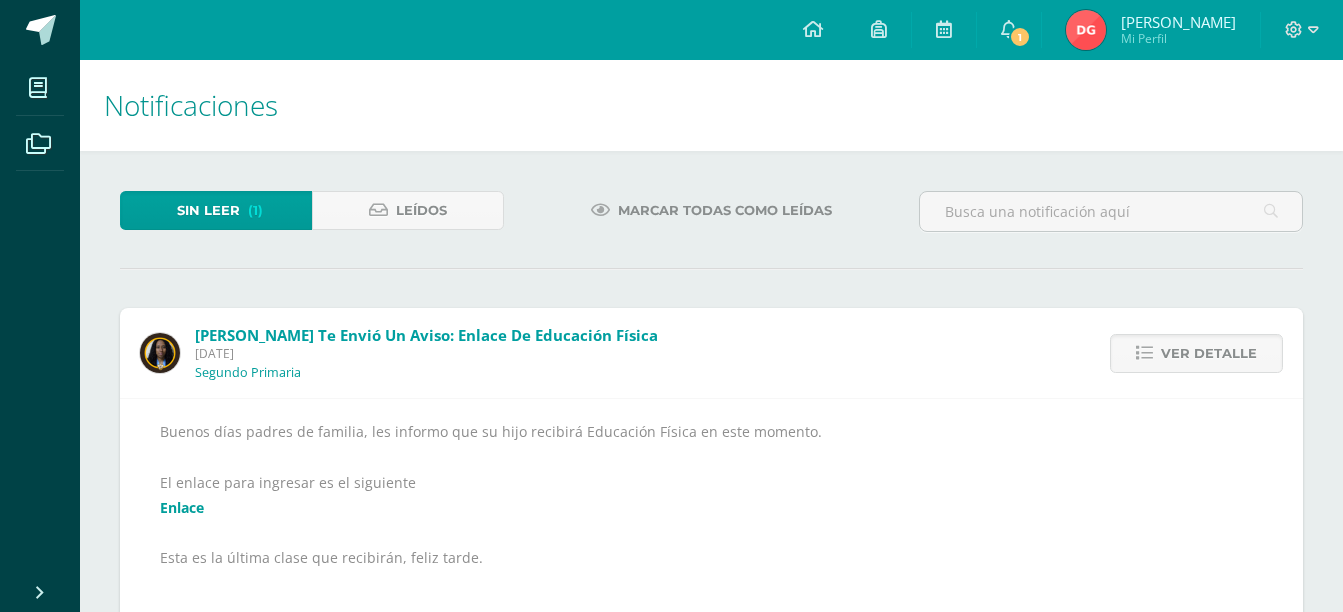 scroll, scrollTop: 69, scrollLeft: 0, axis: vertical 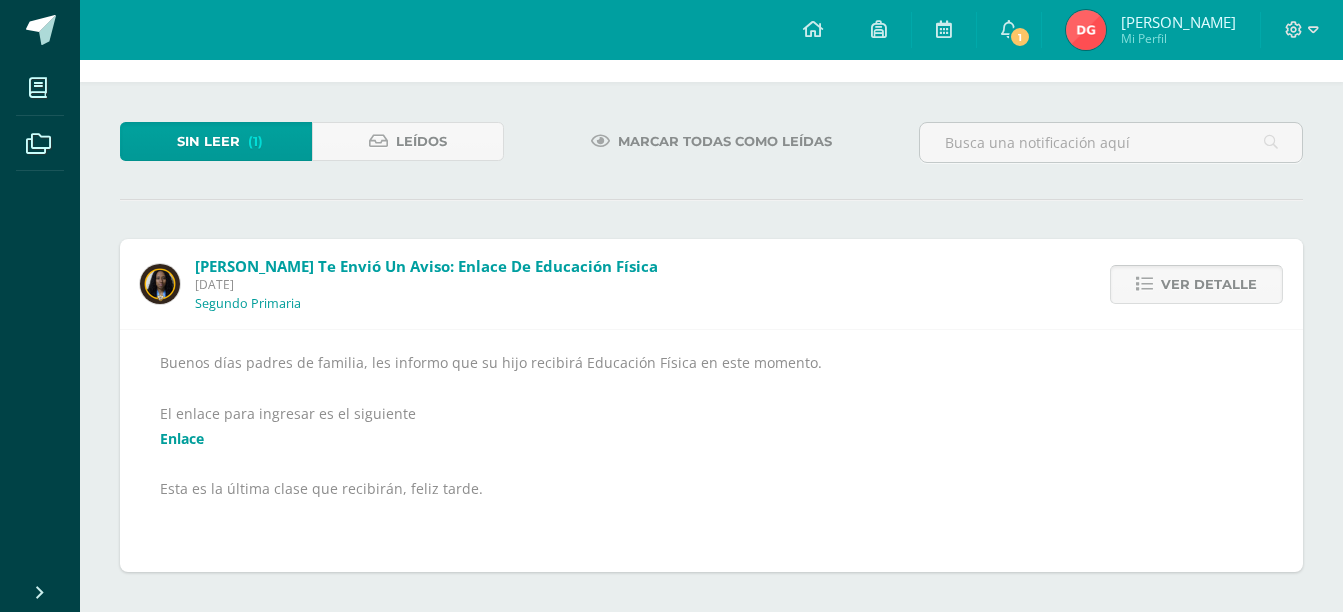 click on "Ver detalle" at bounding box center [1196, 284] 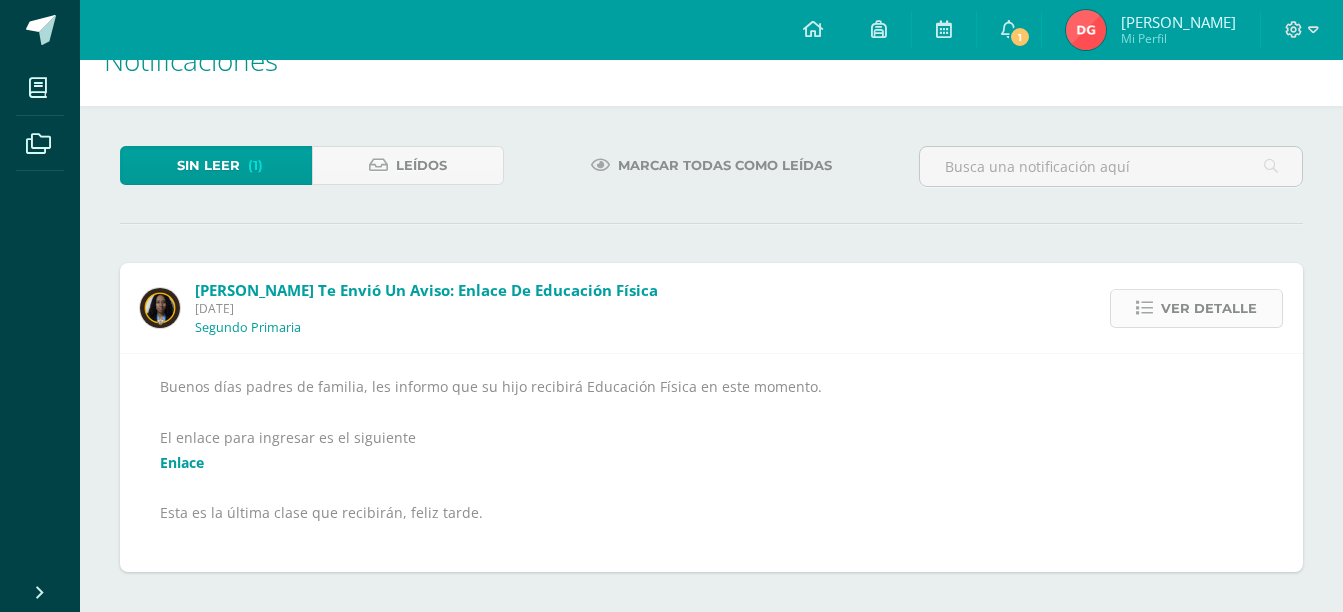scroll, scrollTop: 0, scrollLeft: 0, axis: both 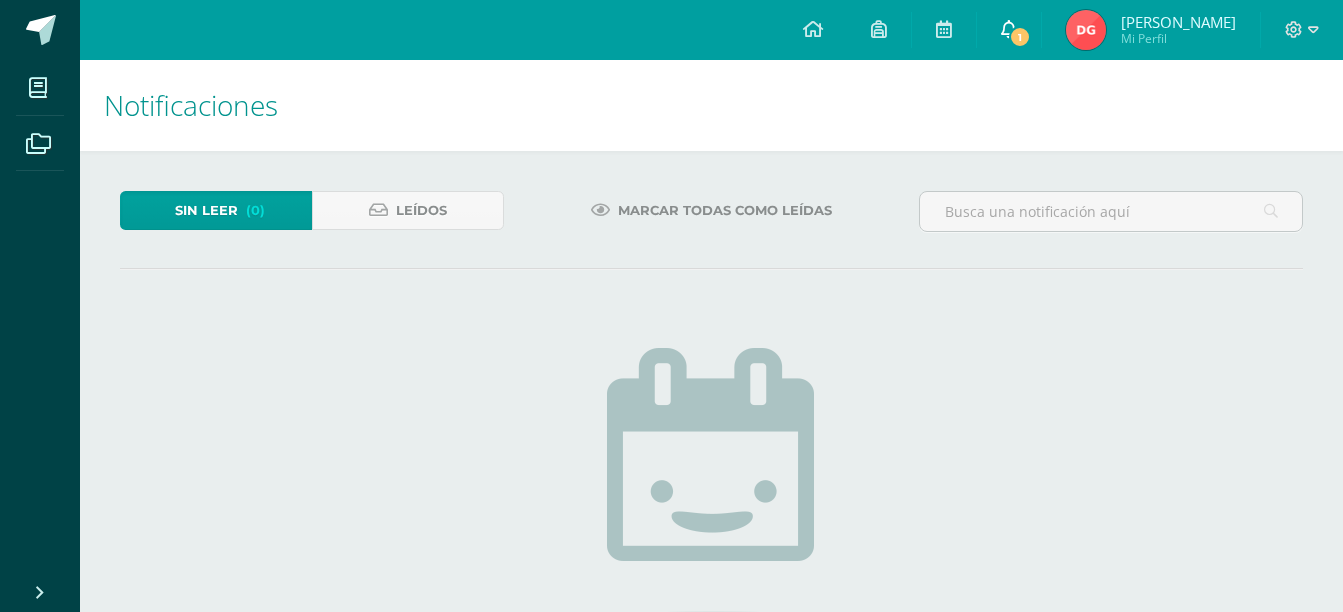 click on "1" at bounding box center (1020, 37) 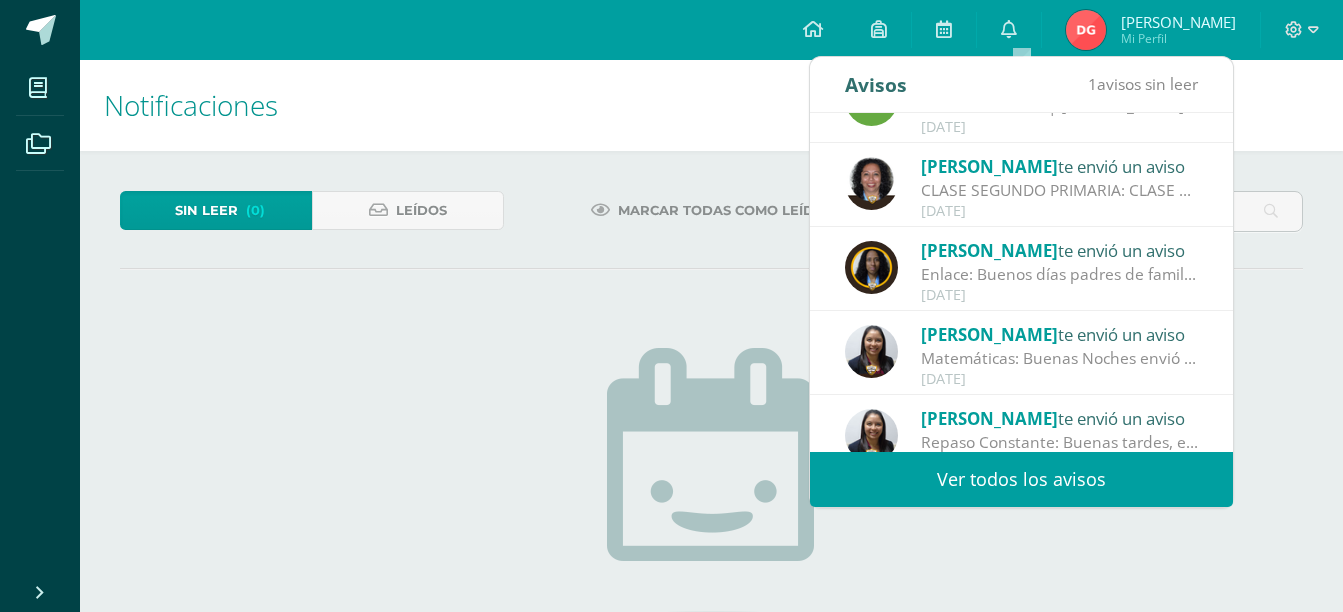 scroll, scrollTop: 100, scrollLeft: 0, axis: vertical 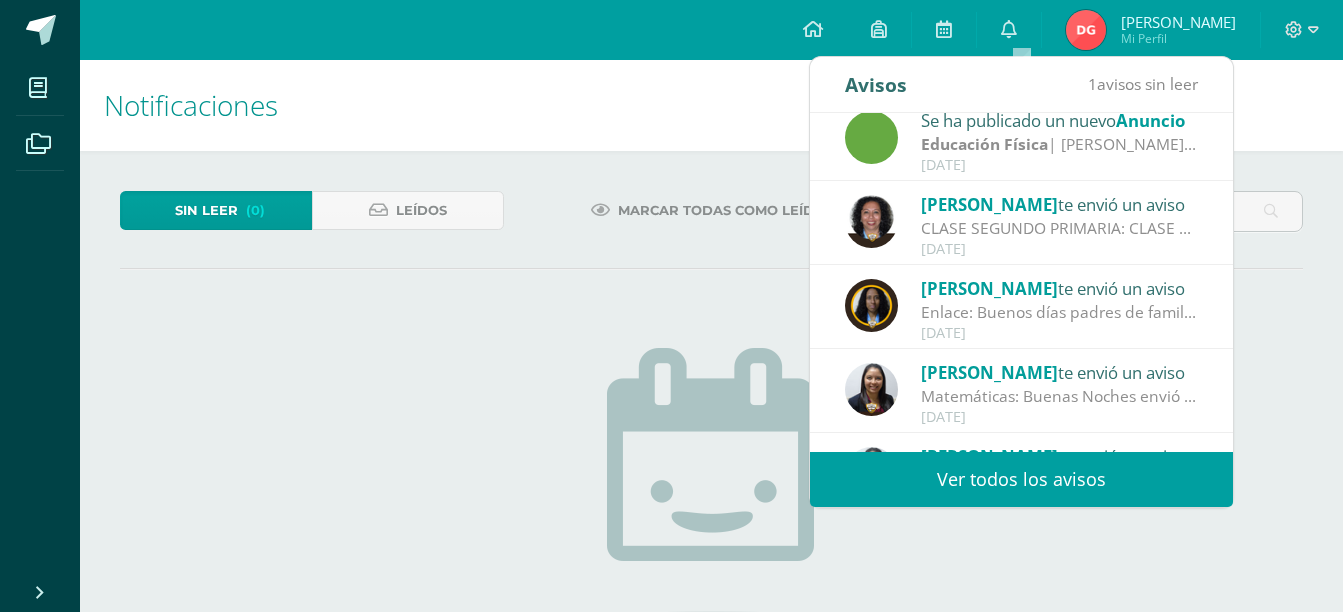 click on "[PERSON_NAME]" at bounding box center (989, 288) 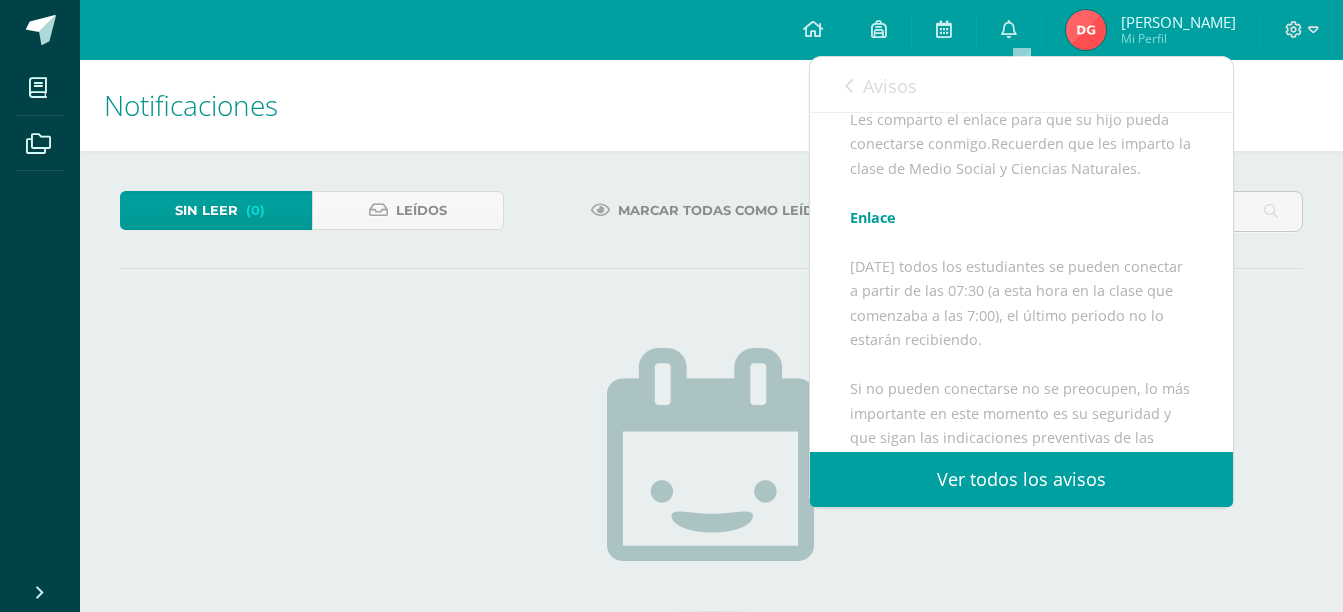scroll, scrollTop: 200, scrollLeft: 0, axis: vertical 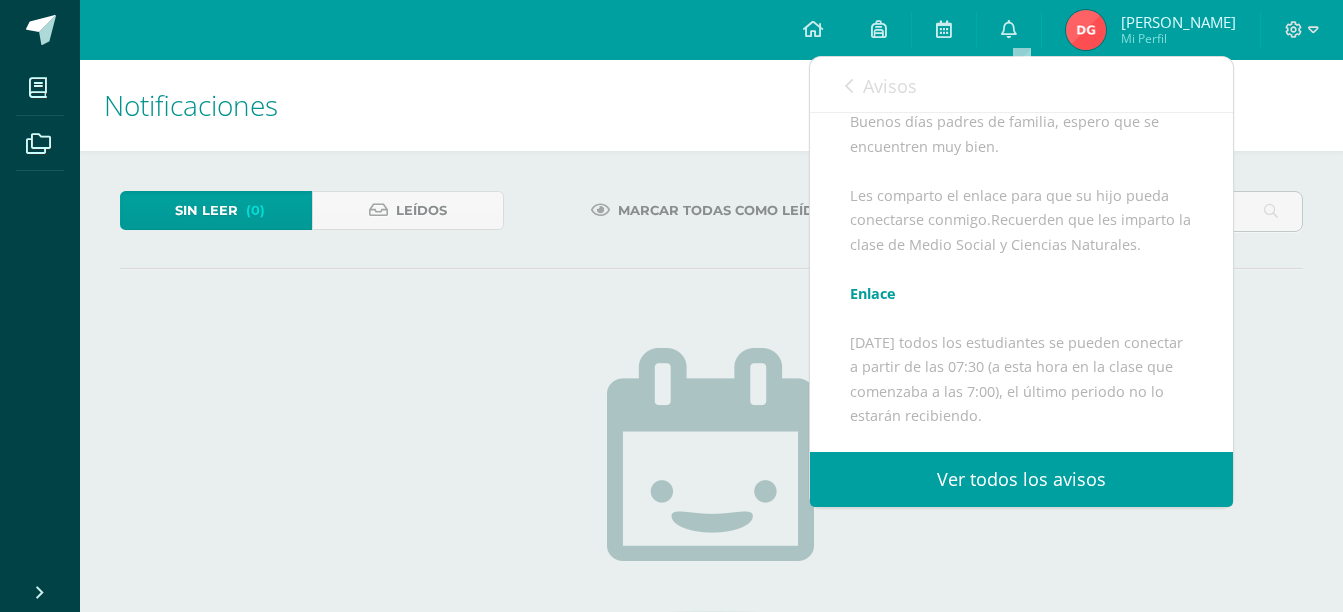 click on "Enlace" at bounding box center (873, 293) 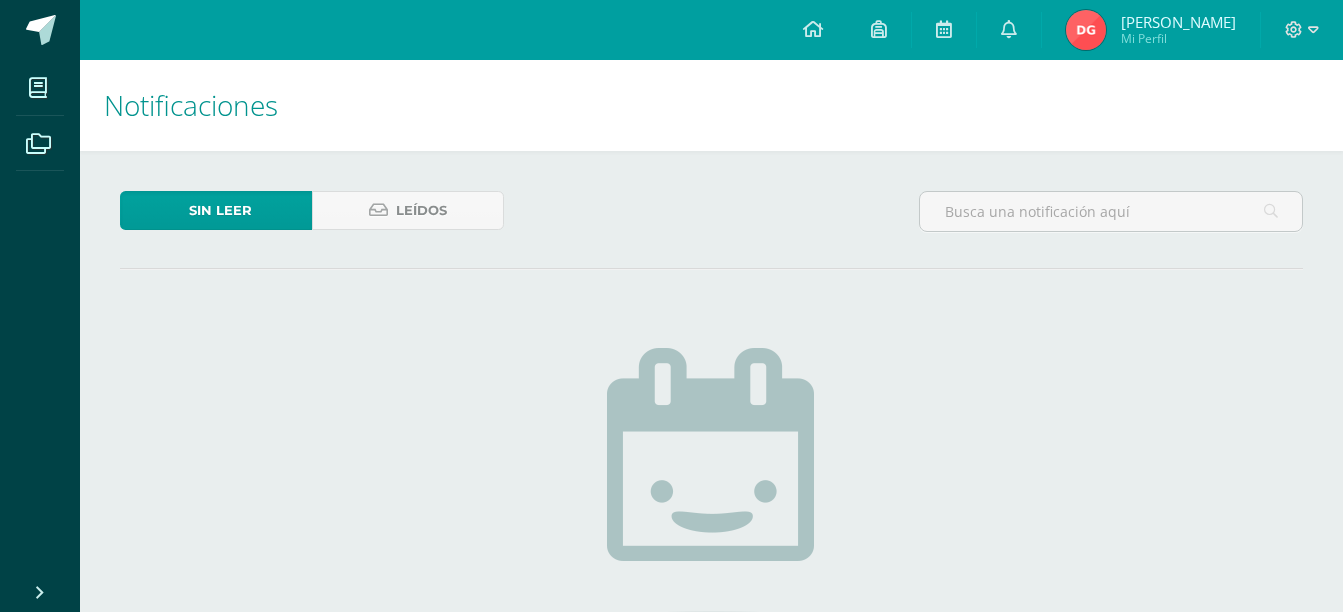 scroll, scrollTop: 0, scrollLeft: 0, axis: both 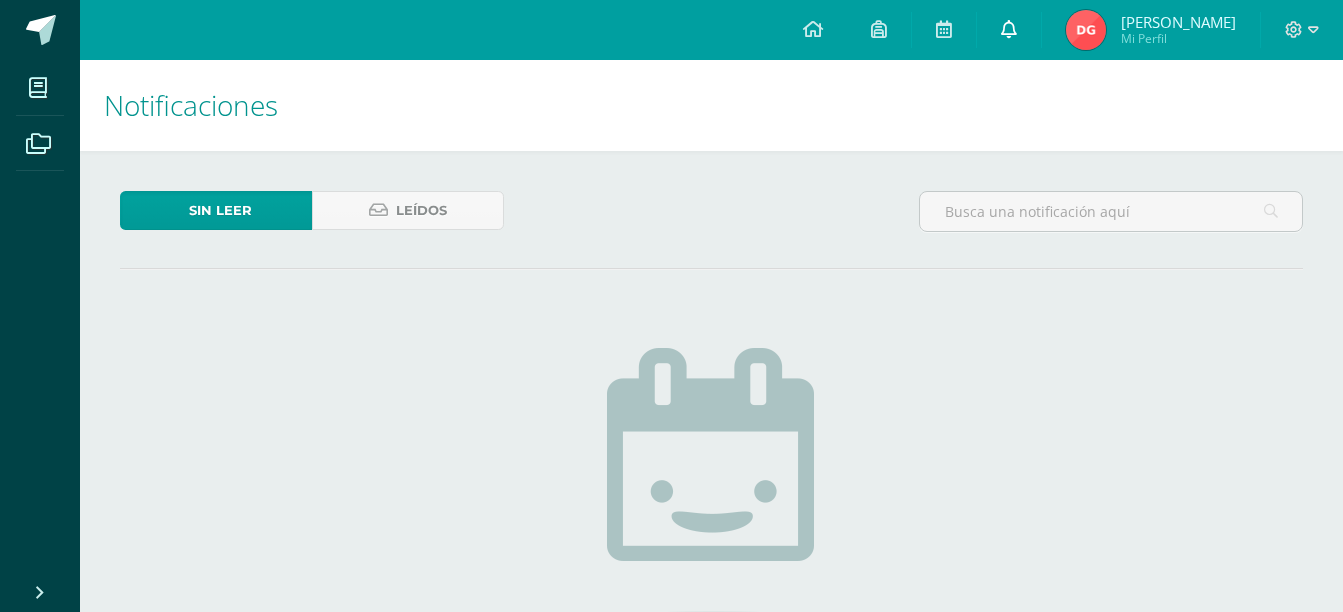 click at bounding box center (1009, 29) 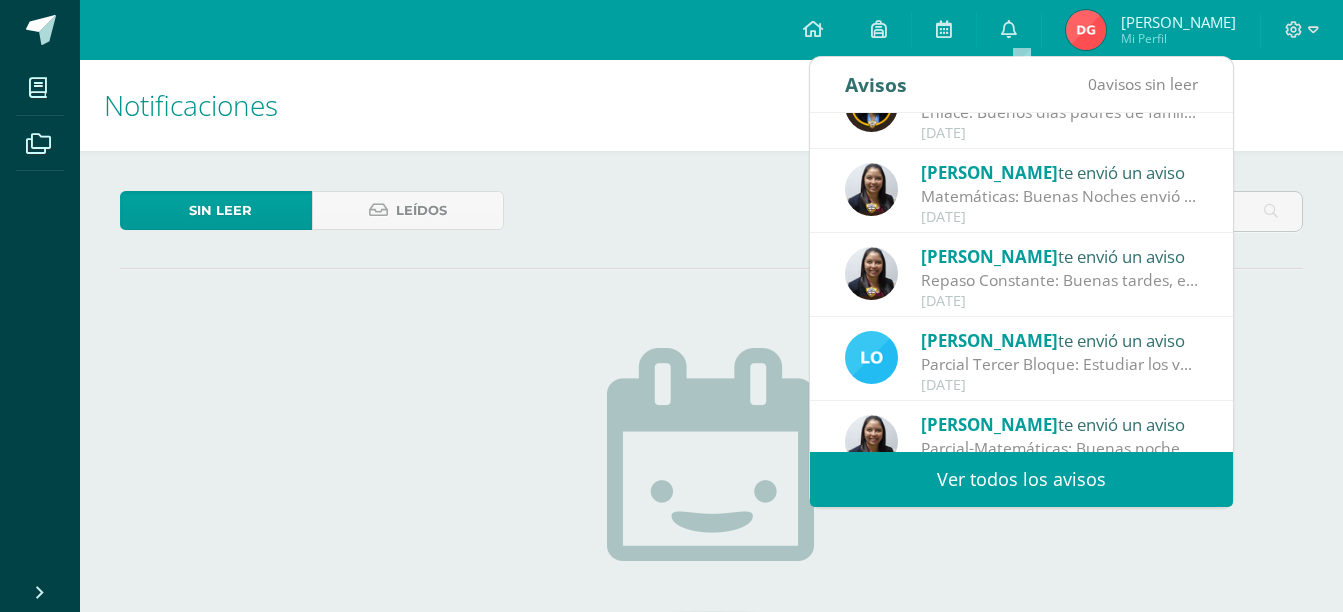 scroll, scrollTop: 333, scrollLeft: 0, axis: vertical 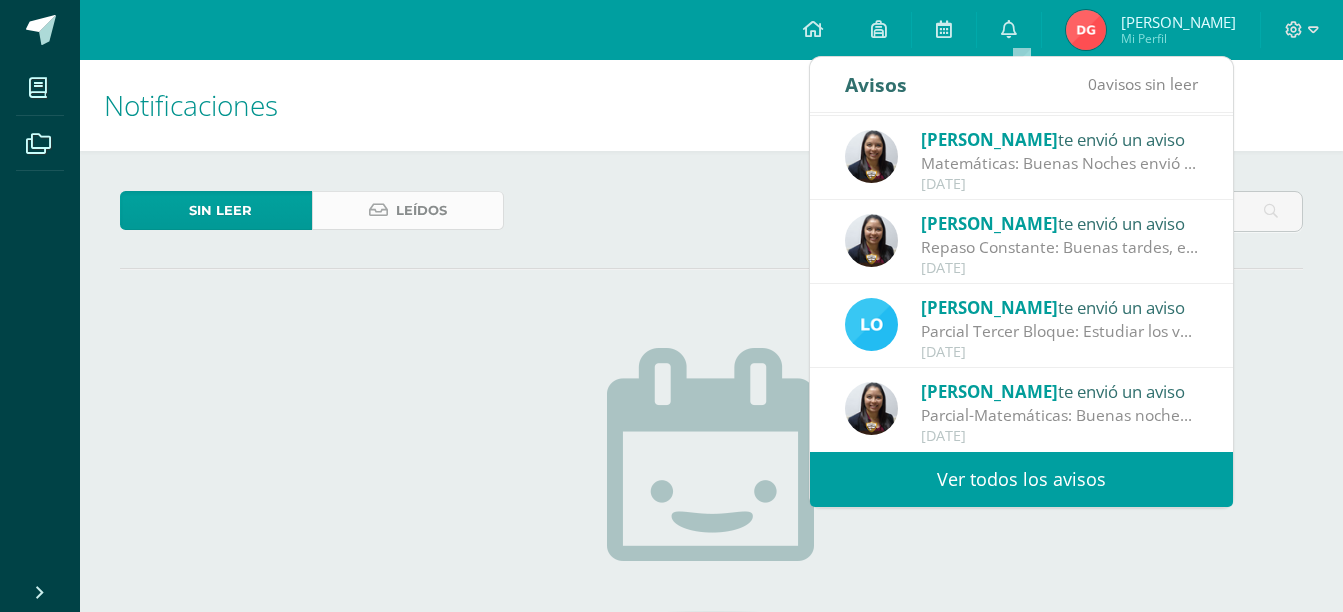 click on "Leídos" at bounding box center (421, 210) 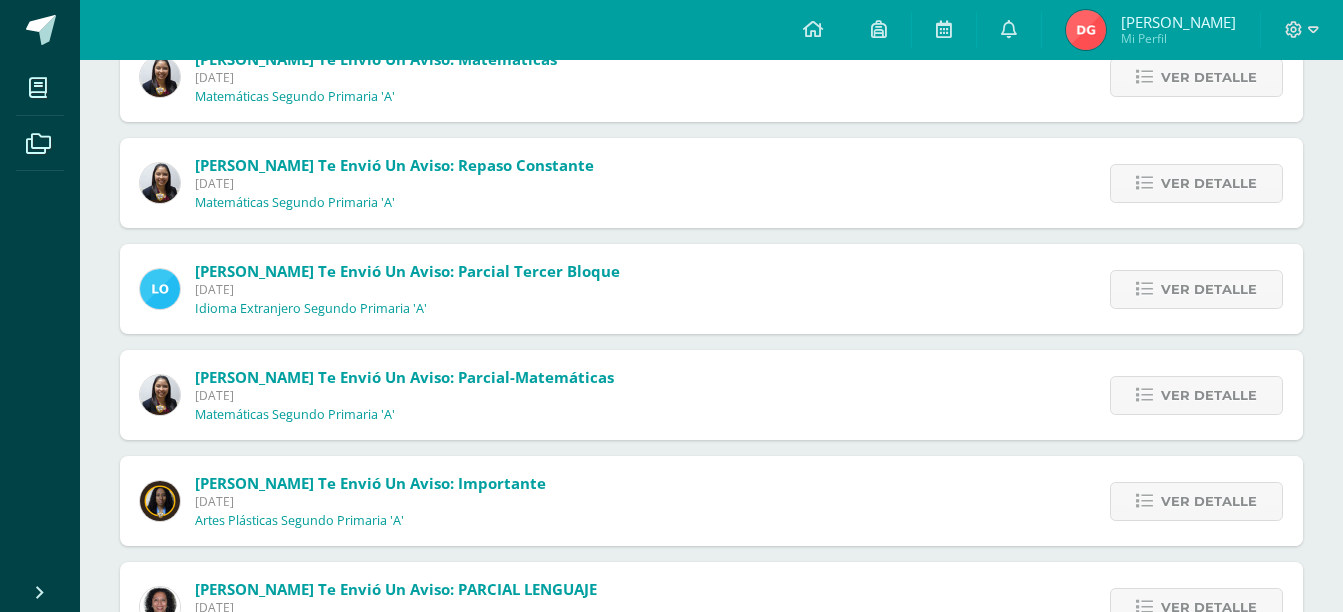 scroll, scrollTop: 800, scrollLeft: 0, axis: vertical 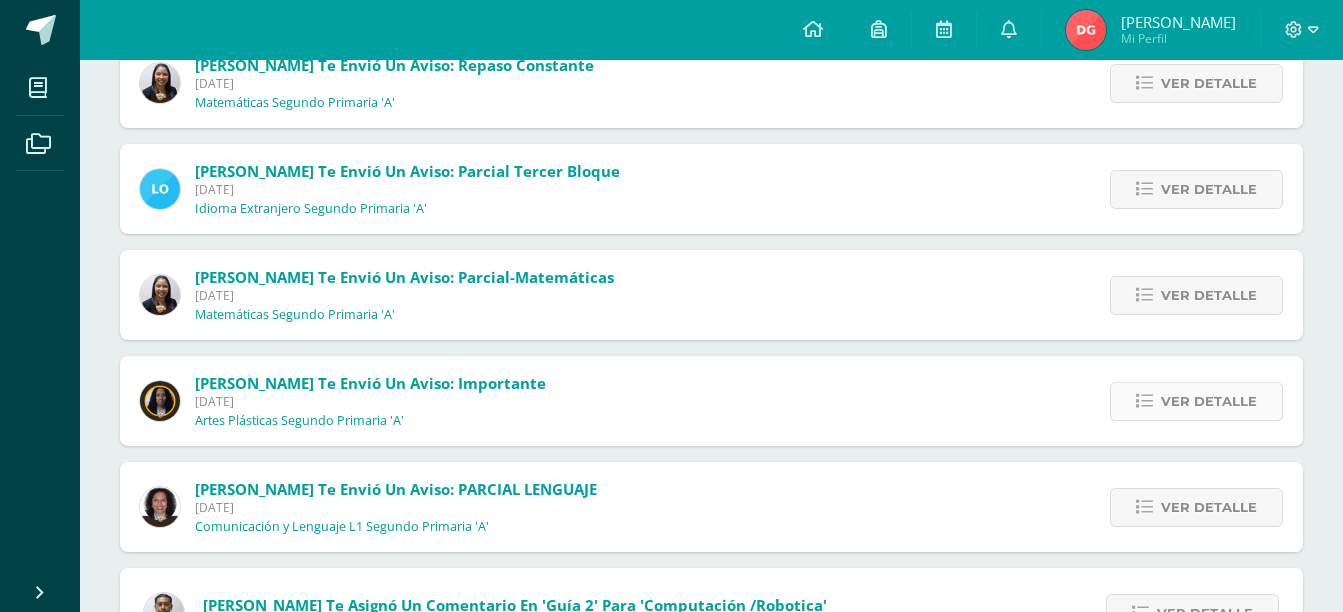 click on "Ver detalle" at bounding box center (1209, 401) 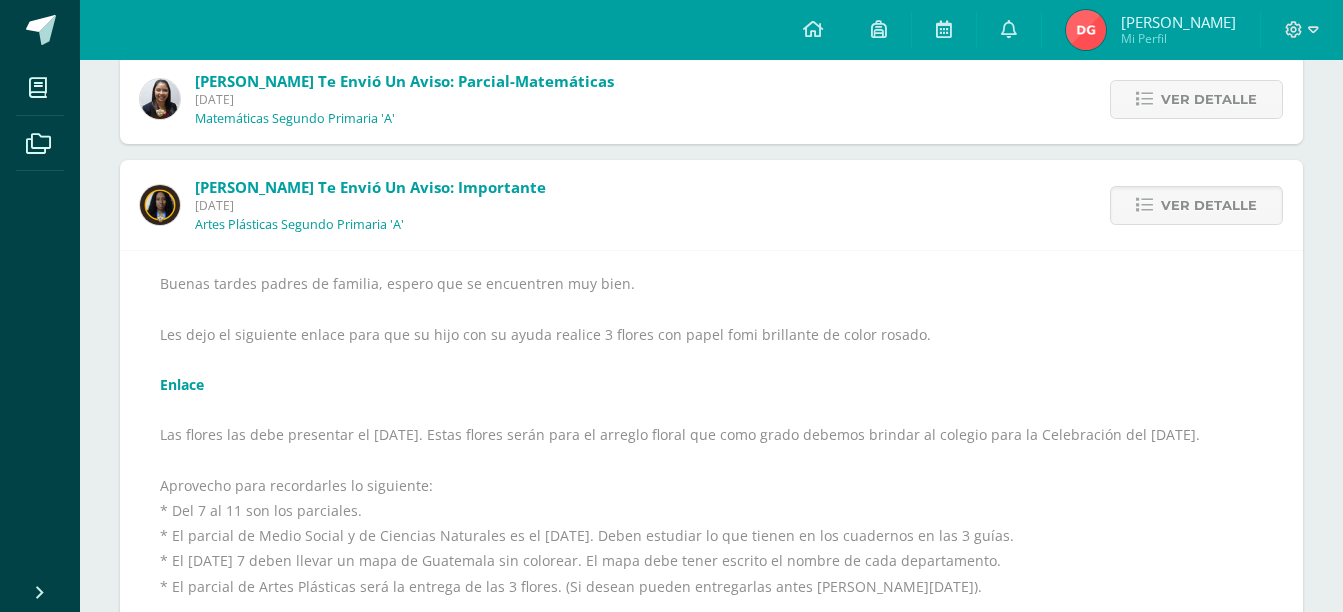 scroll, scrollTop: 1000, scrollLeft: 0, axis: vertical 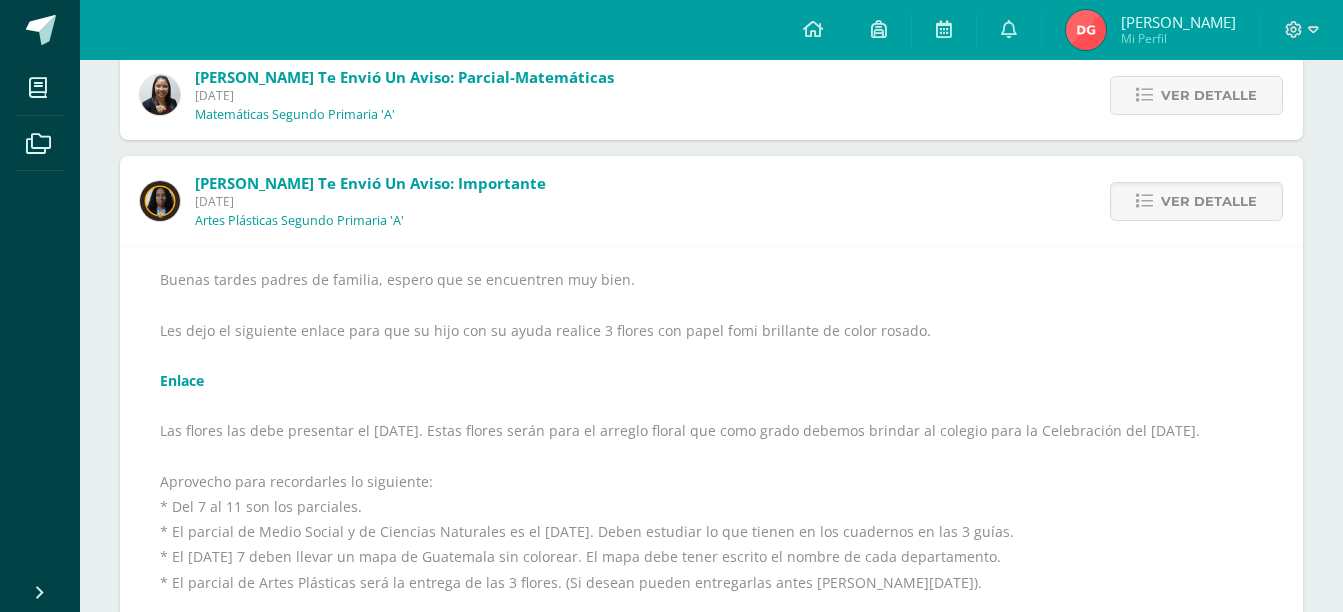 click on "Enlace" at bounding box center (182, 380) 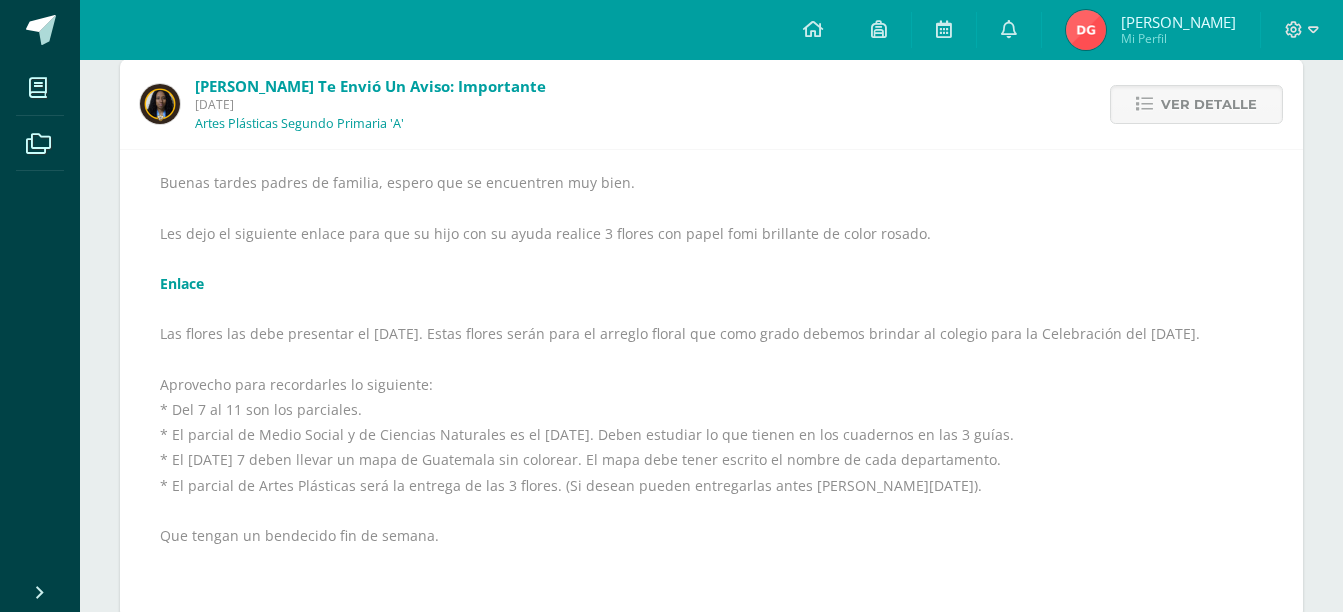 scroll, scrollTop: 1100, scrollLeft: 0, axis: vertical 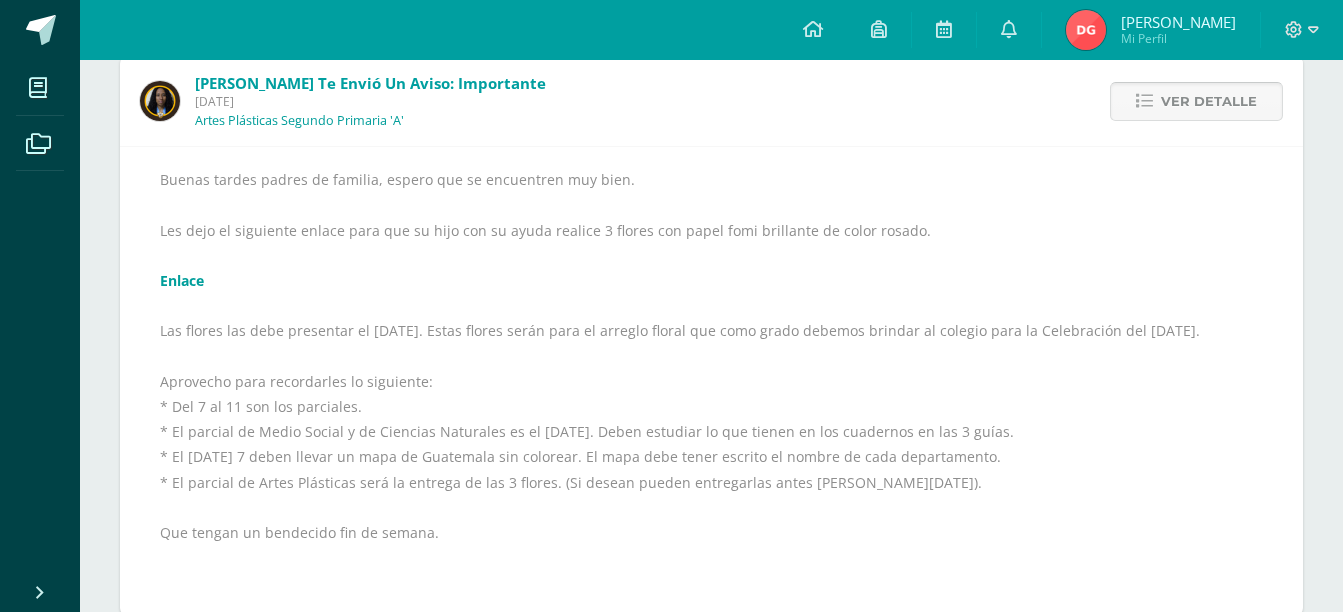 click at bounding box center (1144, 101) 